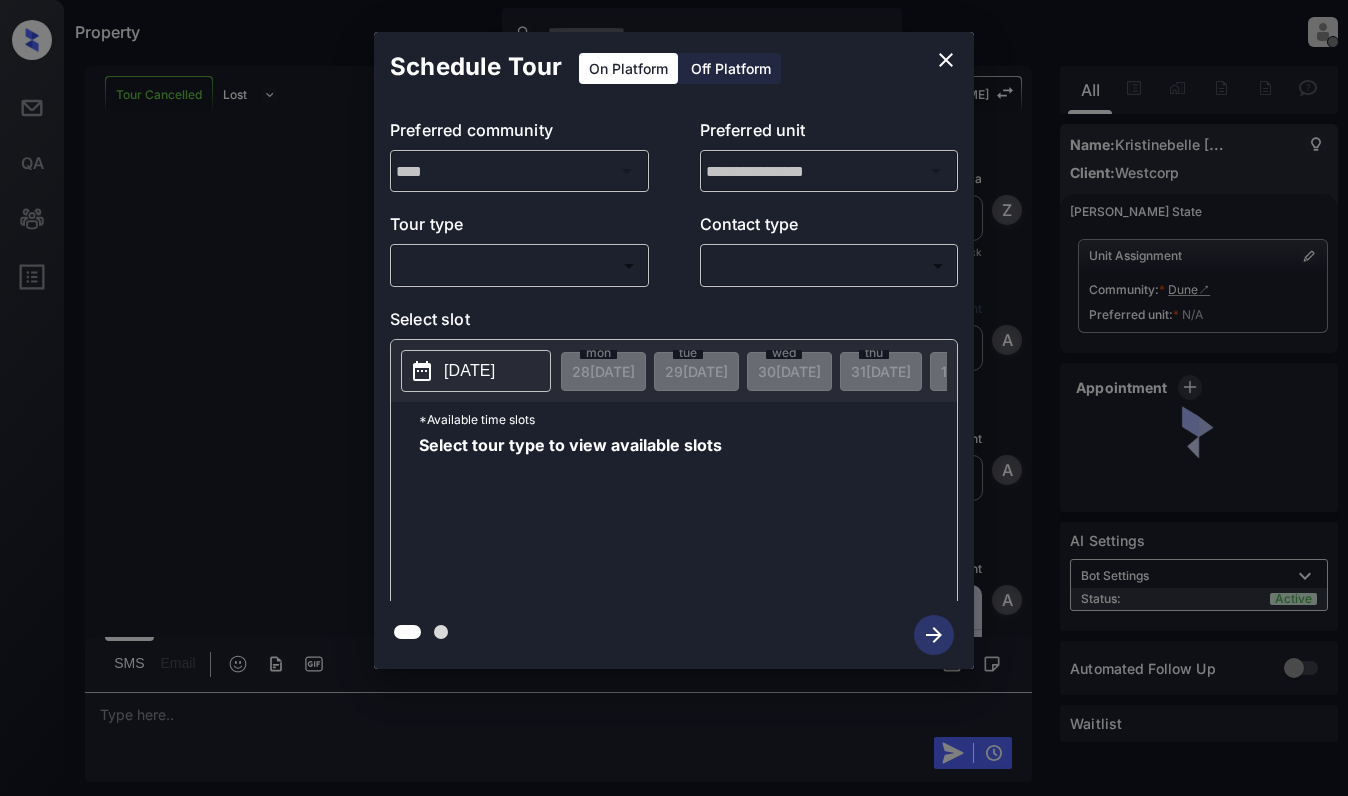 scroll, scrollTop: 0, scrollLeft: 0, axis: both 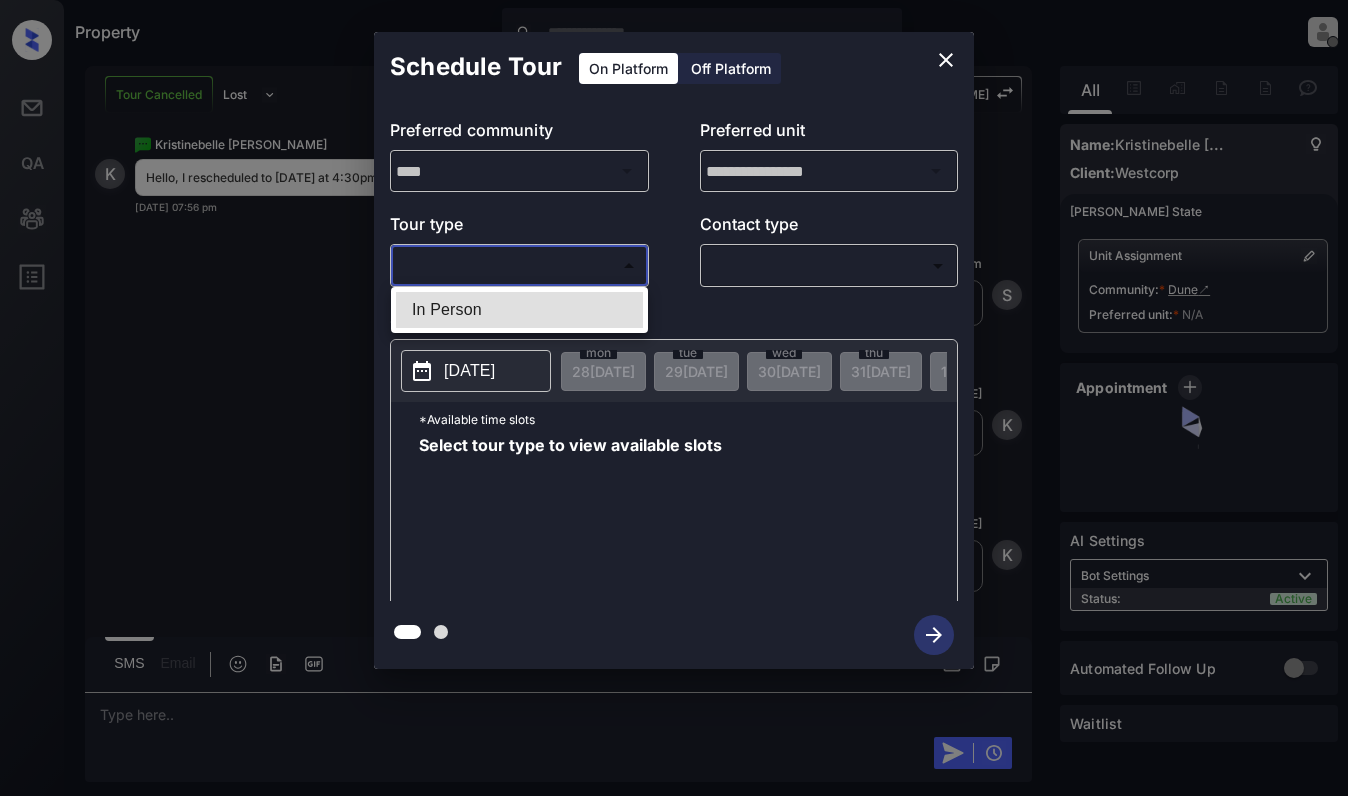 click on "Property [PERSON_NAME] Offline Set yourself   online Set yourself   on break Profile Switch to  light  mode Sign out Tour Cancelled Lost Lead Sentiment: Angry Upon sliding the acknowledgement:  Lead will move to lost stage. * ​ SMS and call option will be set to opt out. AFM will be turned off for the lead. Kelsey New Message [PERSON_NAME] Lead transferred to leasing agent: [PERSON_NAME] [DATE] 12:23 am  Sync'd w  knock Z New Message Agent Lead created via webhook in Inbound stage. [DATE] 12:23 am A New Message Agent AFM Request sent to [PERSON_NAME]. [DATE] 12:23 am A New Message Agent Notes Note: Structured Note:
Move In Date: [DATE]
[DATE] 12:23 am A New Message [PERSON_NAME] Lead Details Updated
Move In Date:  [DATE]
[DATE] 12:23 am K New Message [PERSON_NAME] [DATE] 12:23 am   | SmarterAFMV2Sms  Sync'd w  knock K New Message [PERSON_NAME] Lead archived by [PERSON_NAME]! [DATE] 12:23 am K New Message Agent Re-enquiry created [DATE] 12:45 am A New Message Agent Tour booking successful A I Z" at bounding box center [674, 398] 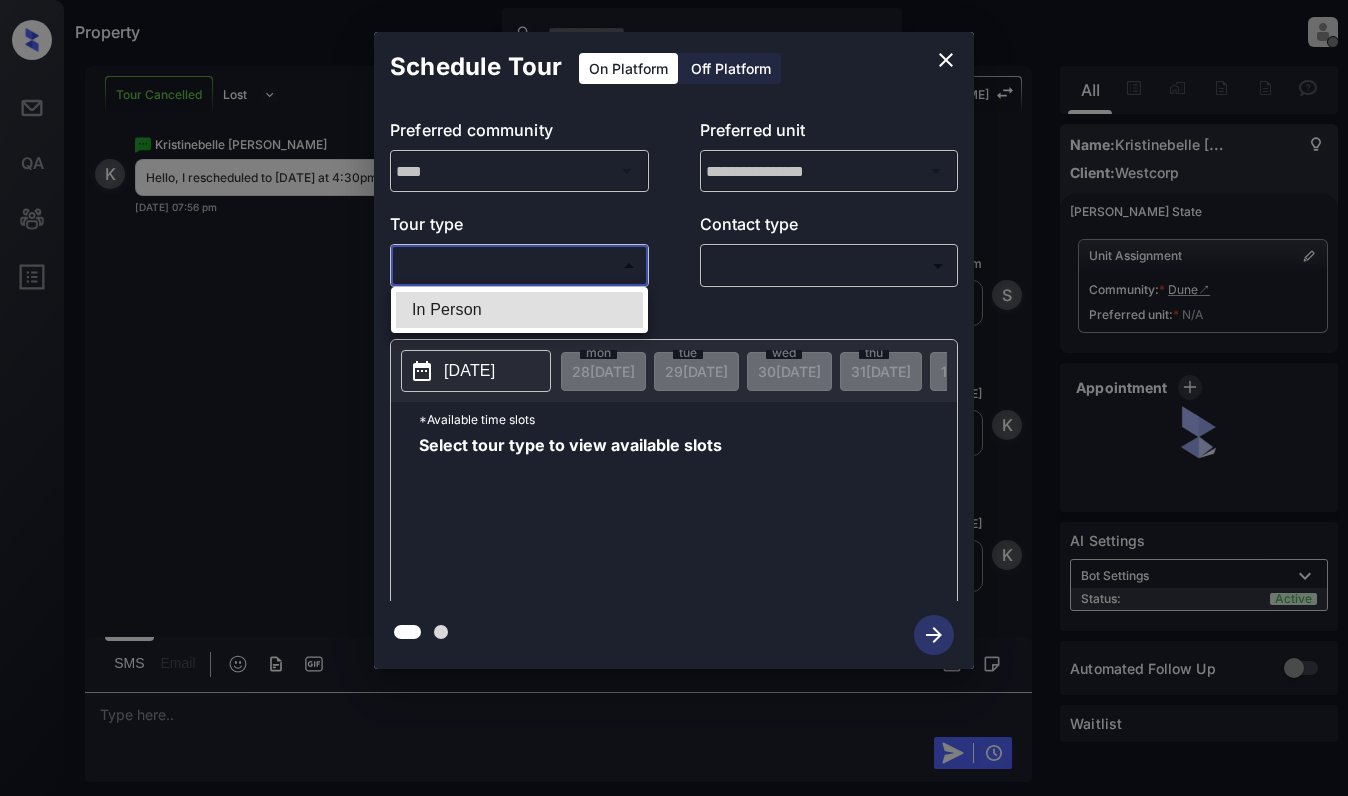 click on "In Person" at bounding box center [519, 310] 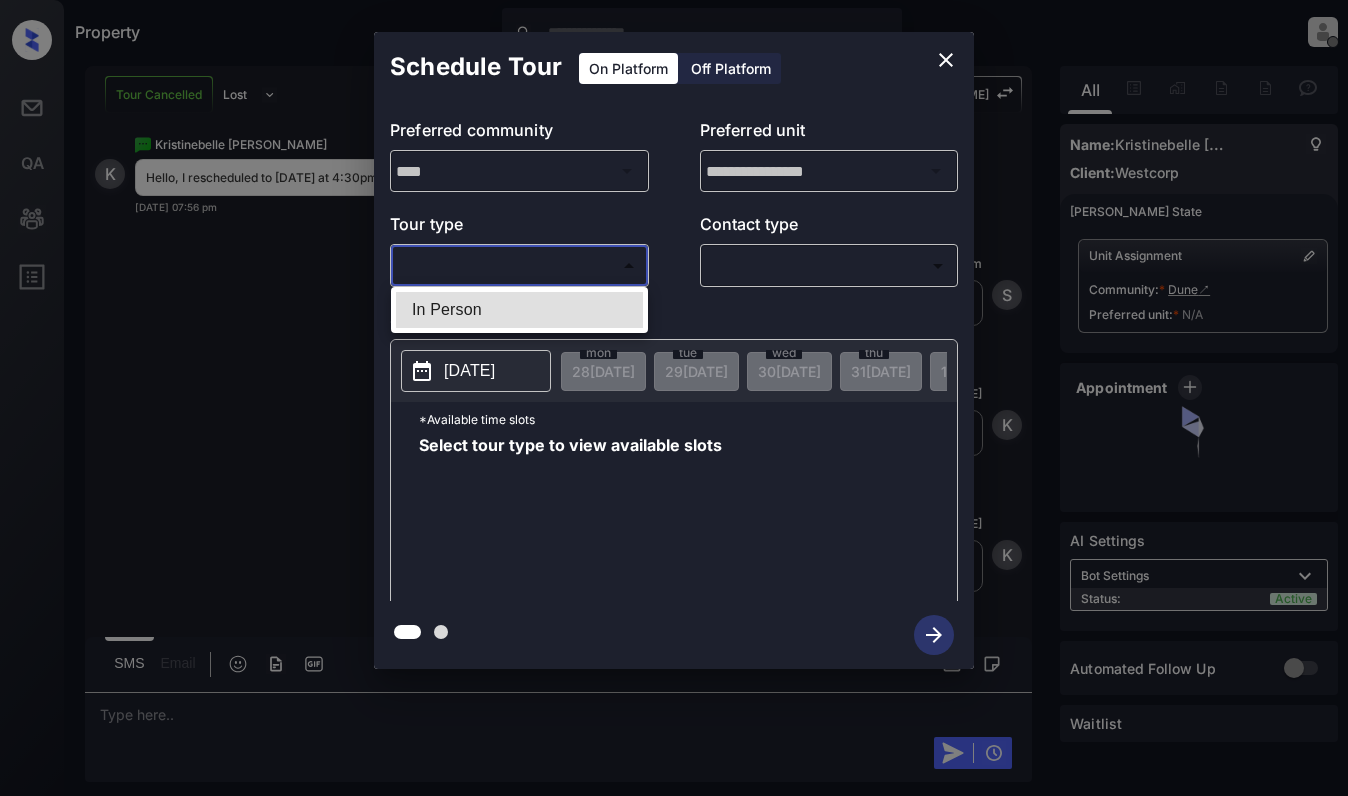 type on "********" 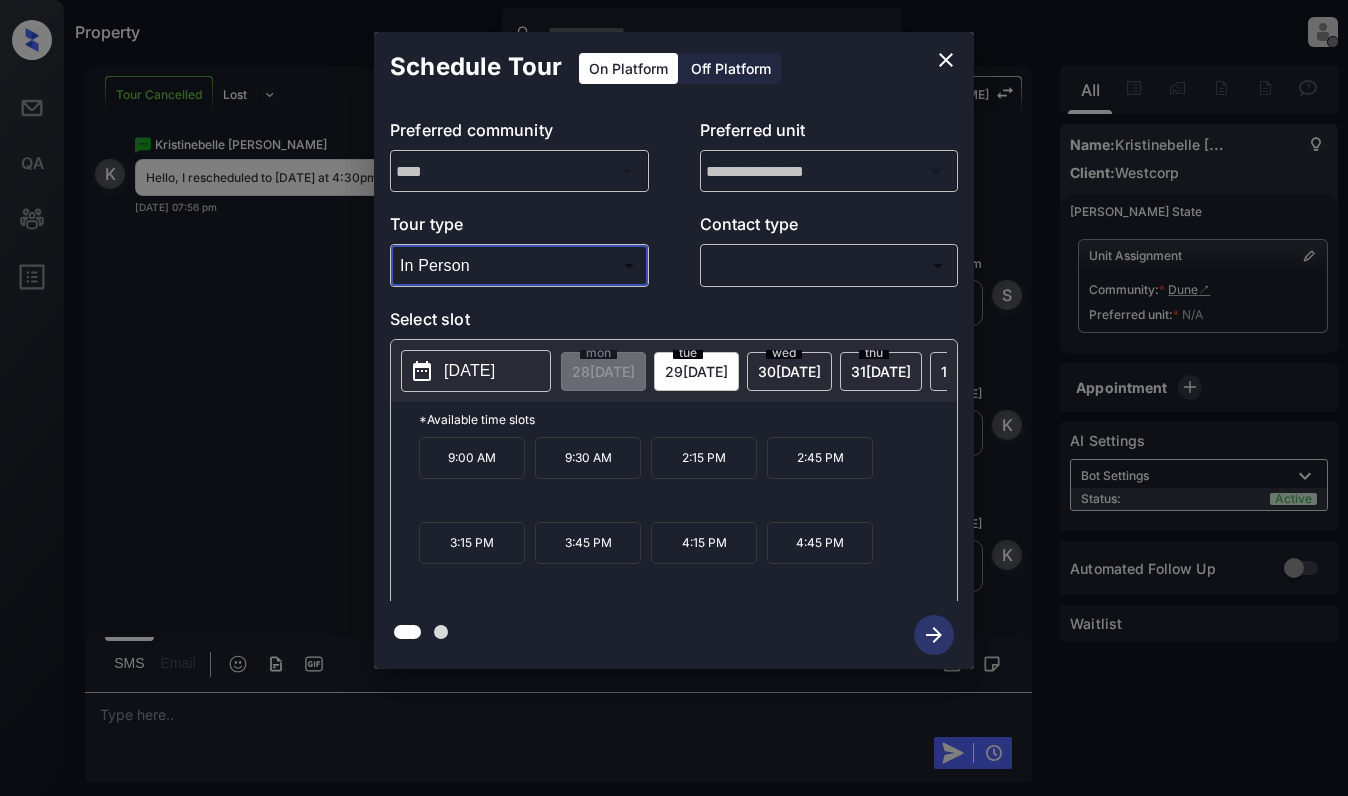 click on "[DATE]" at bounding box center (469, 371) 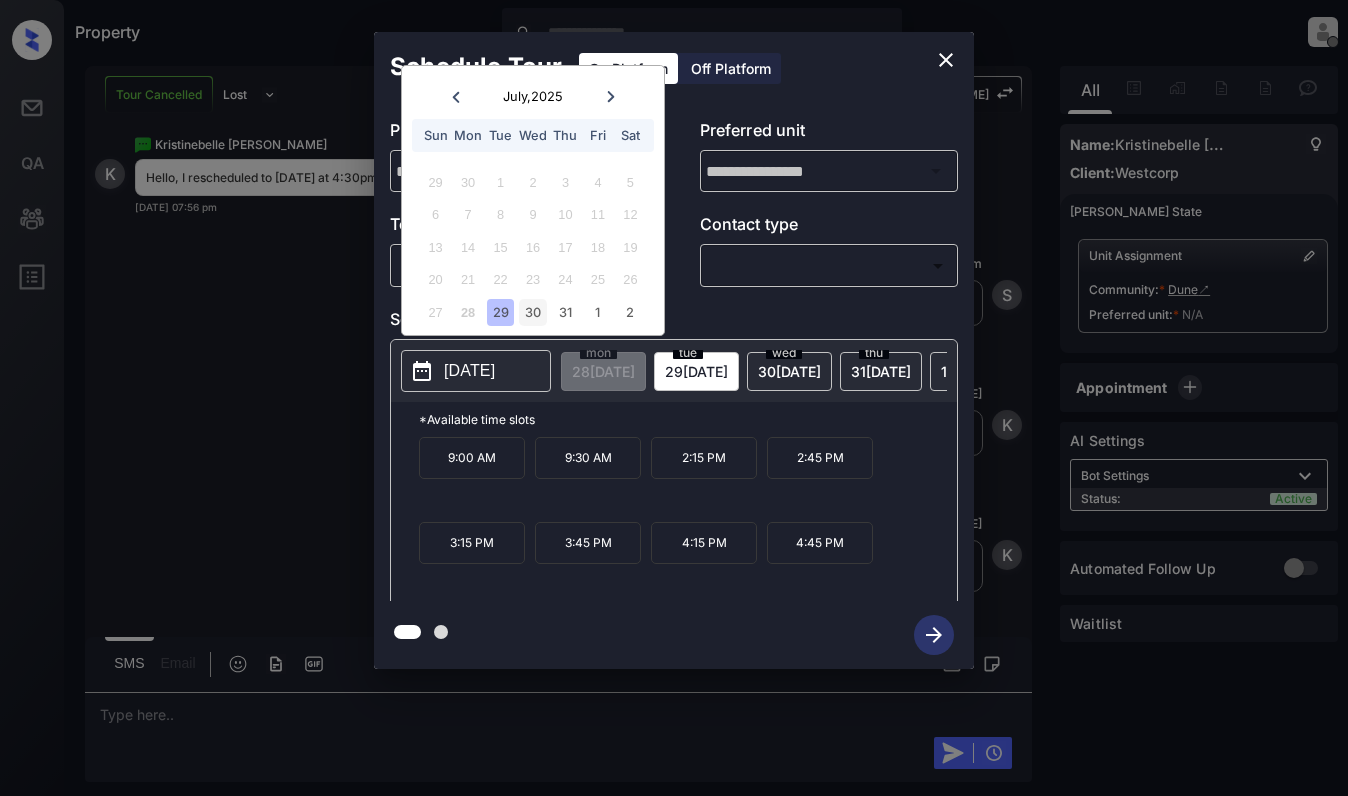 click on "30" at bounding box center [532, 312] 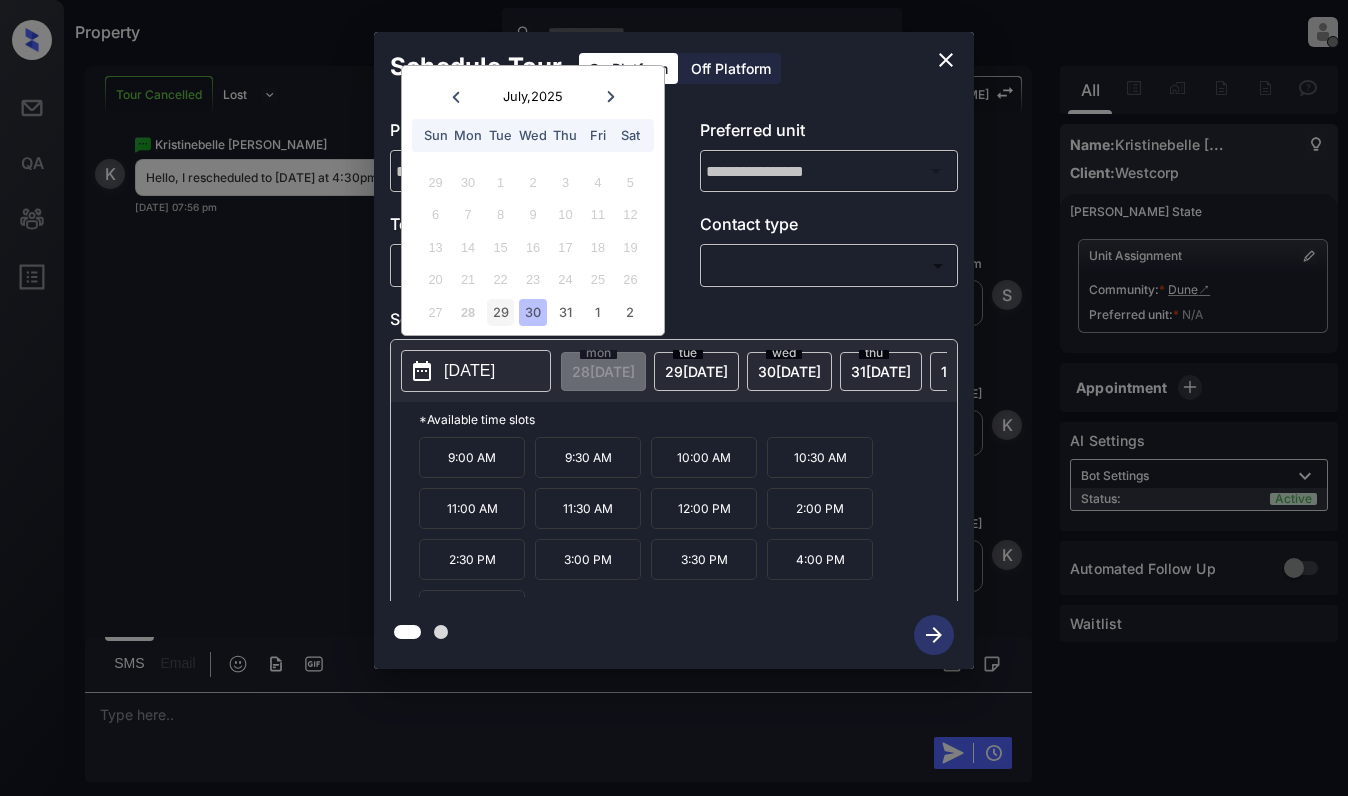 click on "29" at bounding box center [500, 312] 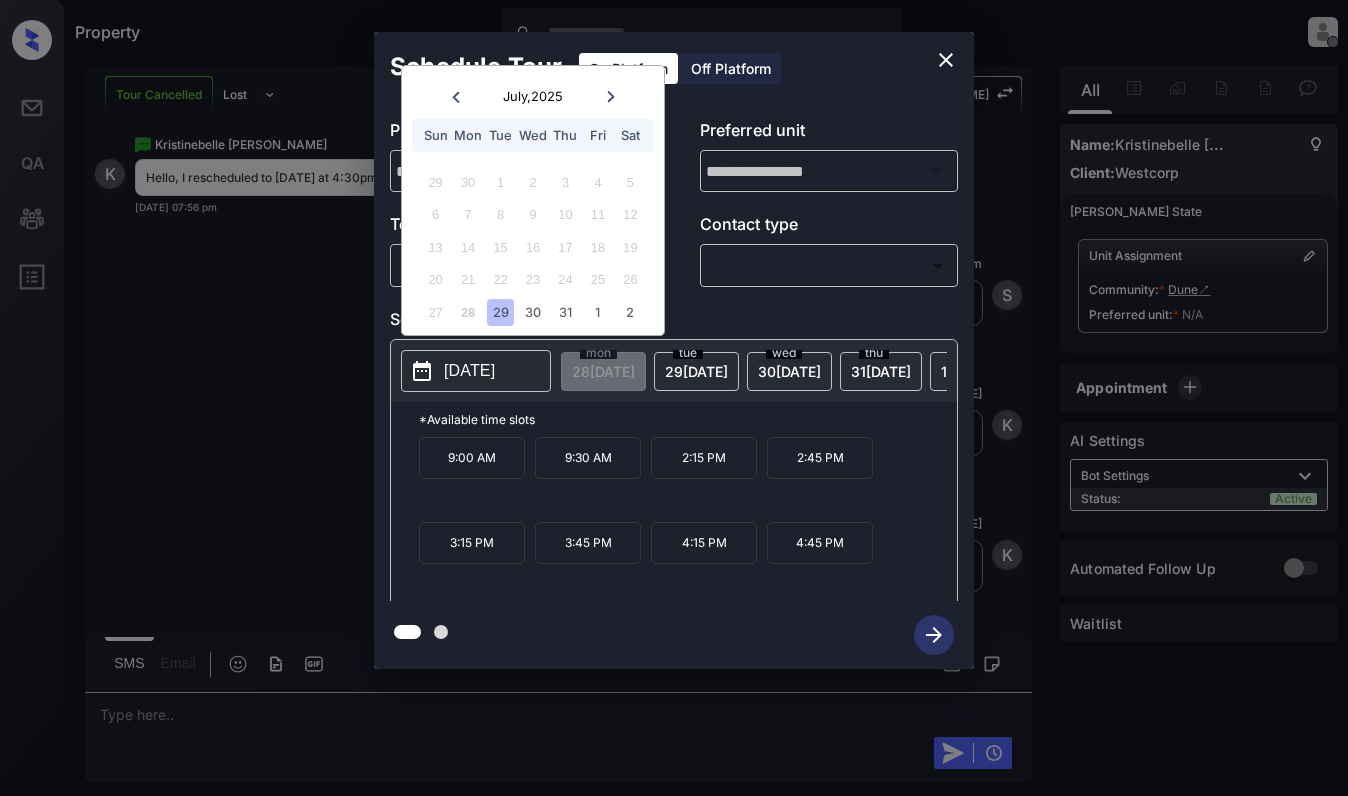 click 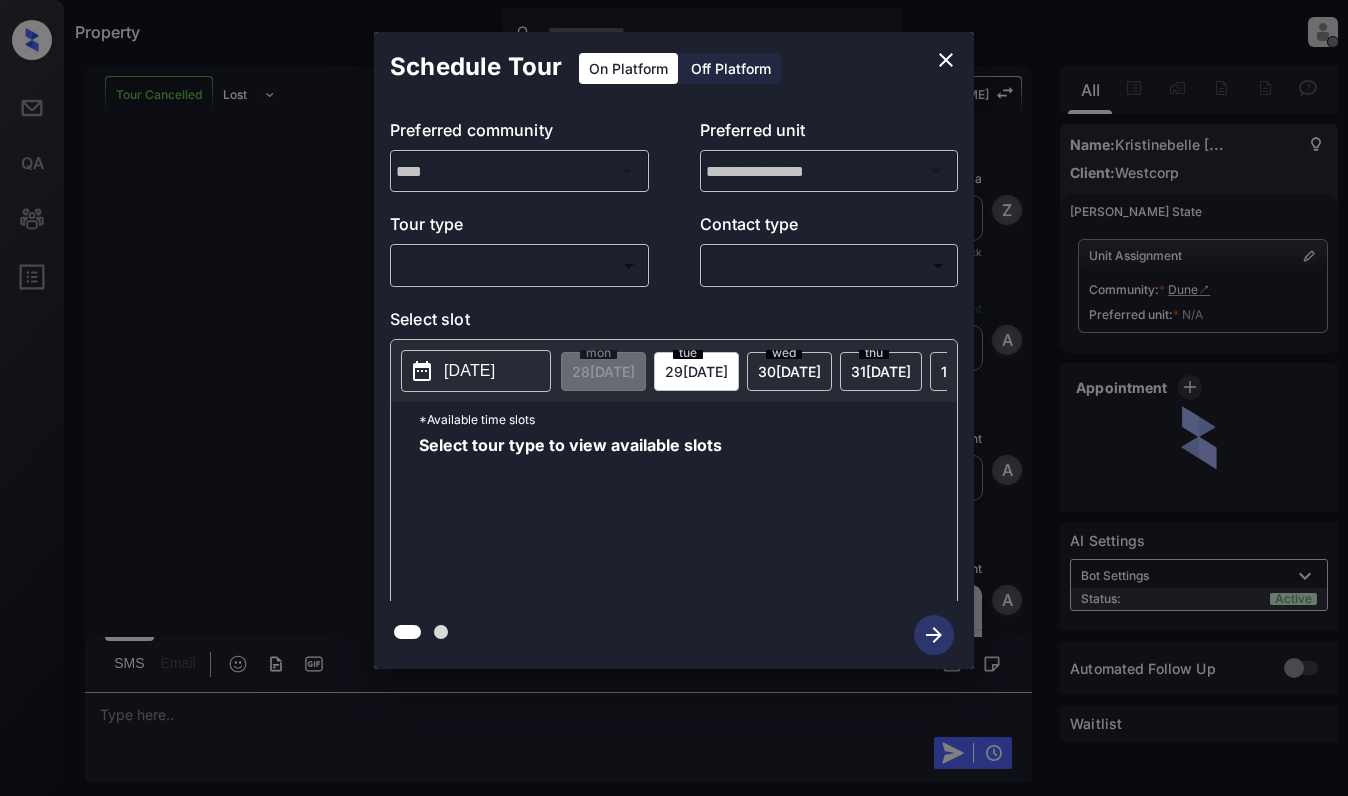 scroll, scrollTop: 0, scrollLeft: 0, axis: both 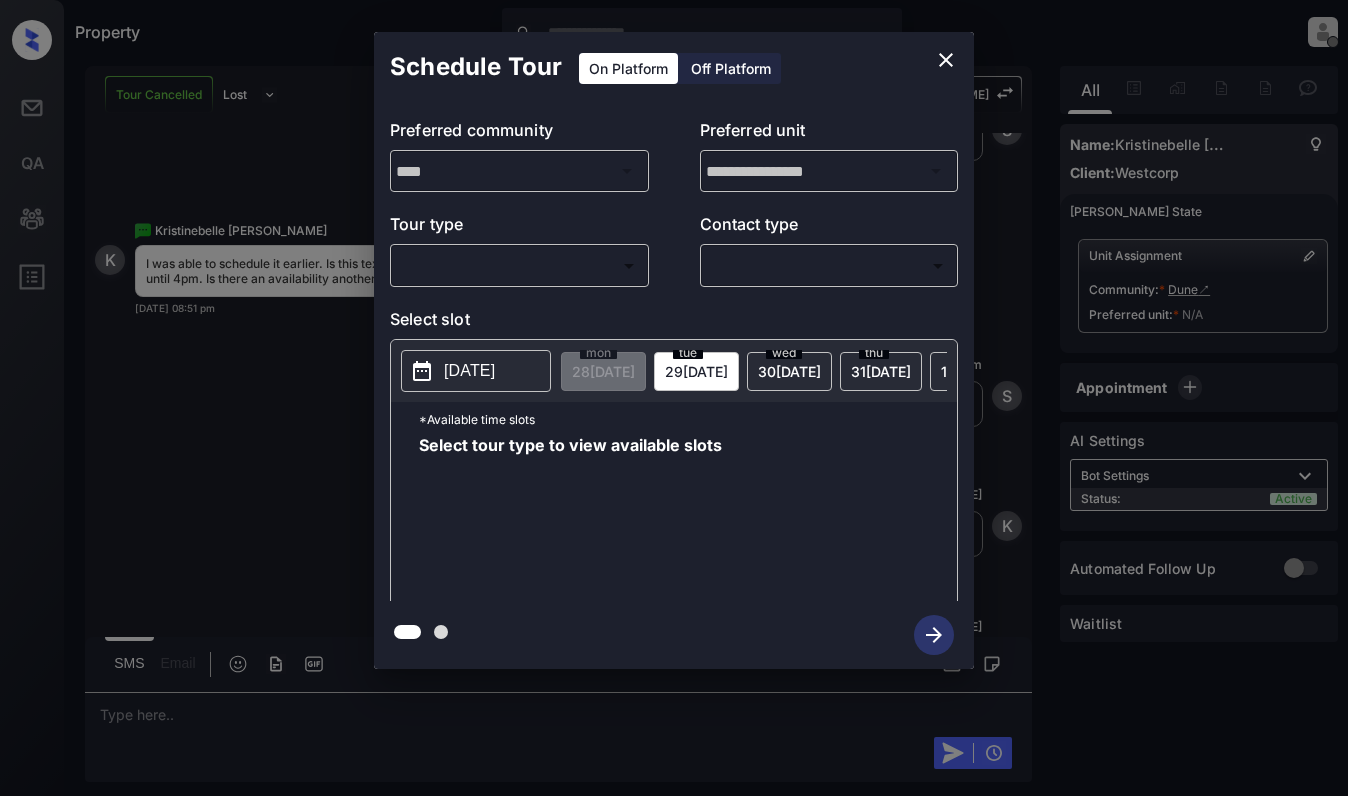 click on "**********" at bounding box center (674, 350) 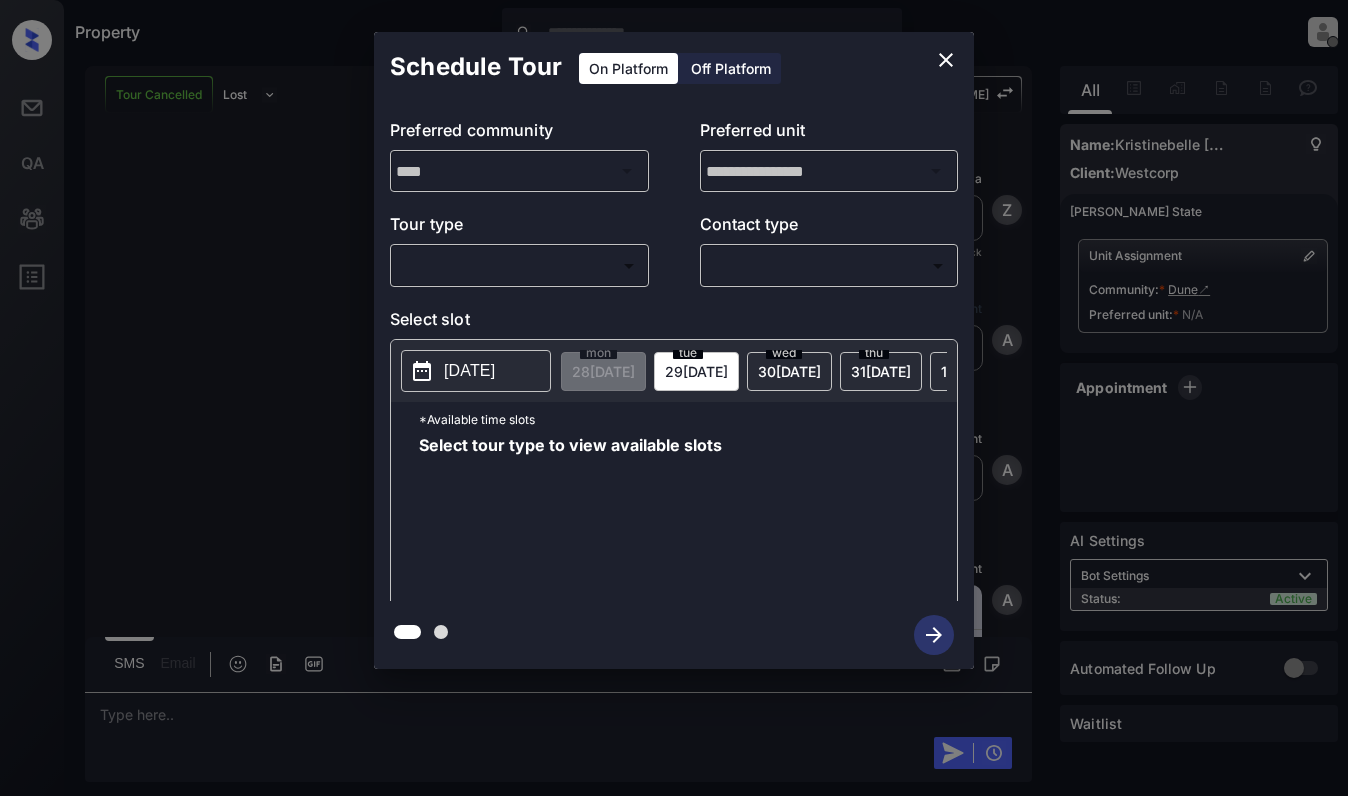 scroll, scrollTop: 0, scrollLeft: 0, axis: both 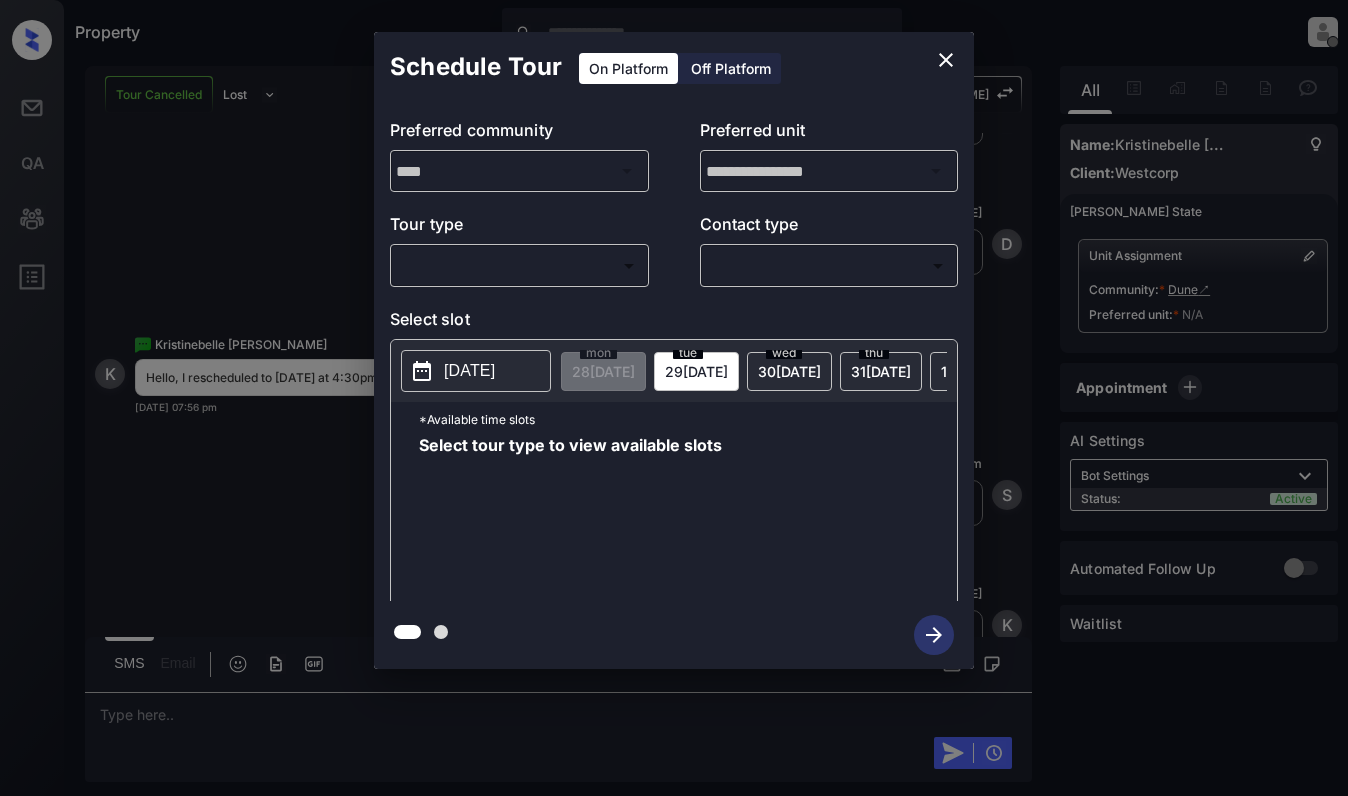 click on "Property [PERSON_NAME] Offline Set yourself   online Set yourself   on break Profile Switch to  light  mode Sign out Tour Cancelled Lost Lead Sentiment: Angry Upon sliding the acknowledgement:  Lead will move to lost stage. * ​ SMS and call option will be set to opt out. AFM will be turned off for the lead. Kelsey New Message [PERSON_NAME] Lead transferred to leasing agent: [PERSON_NAME] [DATE] 12:23 am  Sync'd w  knock Z New Message Agent Lead created via webhook in Inbound stage. [DATE] 12:23 am A New Message Agent AFM Request sent to [PERSON_NAME]. [DATE] 12:23 am A New Message Agent Notes Note: Structured Note:
Move In Date: [DATE]
[DATE] 12:23 am A New Message [PERSON_NAME] Lead Details Updated
Move In Date:  [DATE]
[DATE] 12:23 am K New Message [PERSON_NAME] [DATE] 12:23 am   | SmarterAFMV2Sms  Sync'd w  knock K New Message [PERSON_NAME] Lead archived by [PERSON_NAME]! [DATE] 12:23 am K New Message Agent Re-enquiry created [DATE] 12:45 am A New Message Agent Tour booking successful A I Z" at bounding box center (674, 398) 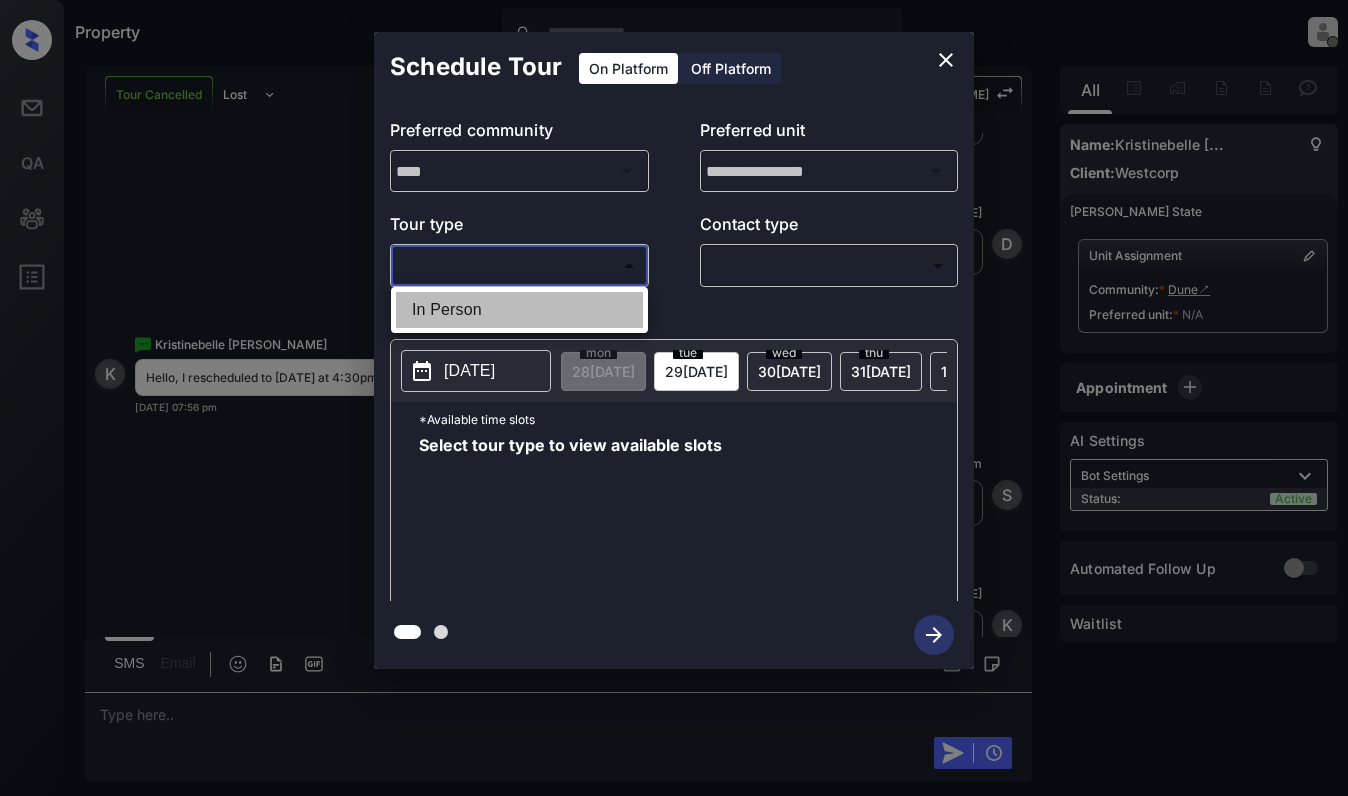 click on "In Person" at bounding box center [519, 310] 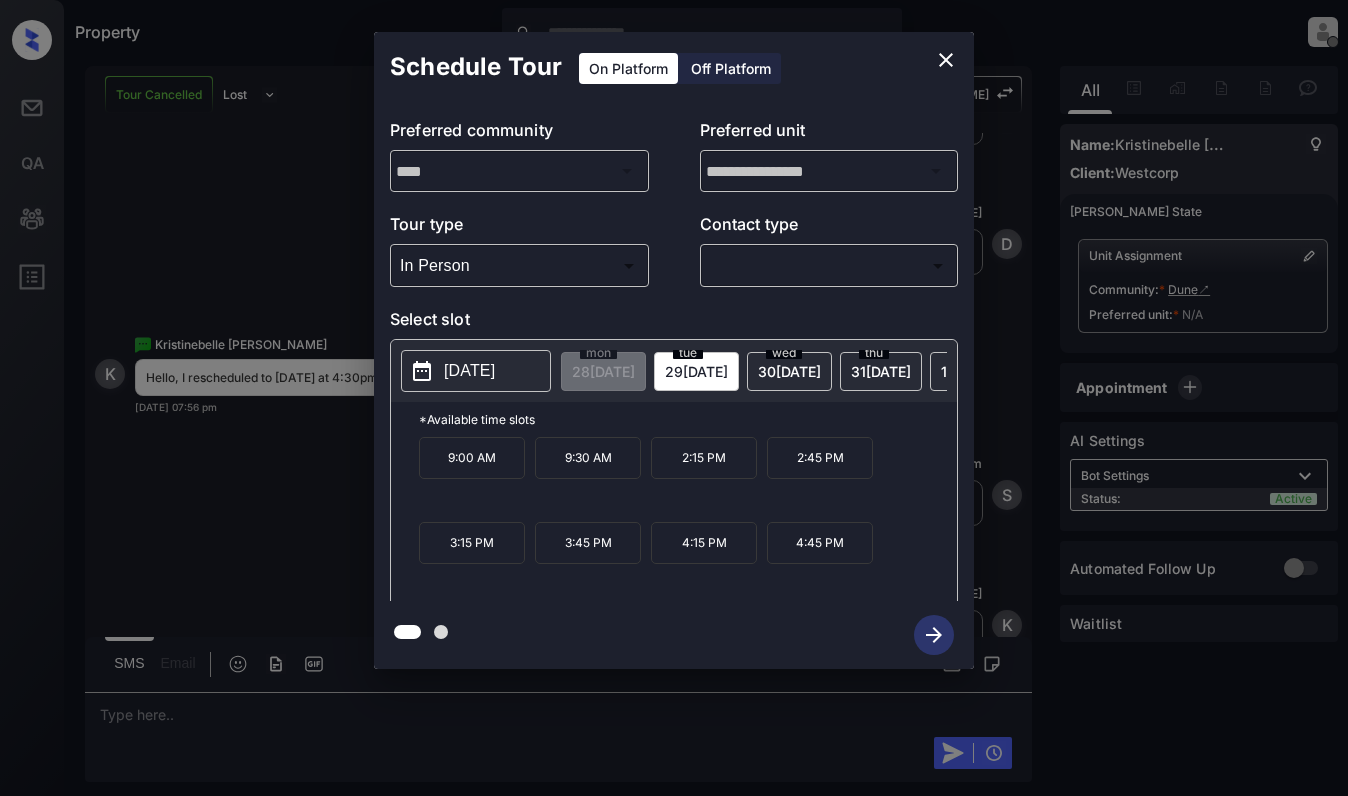 click on "[DATE]" at bounding box center (469, 371) 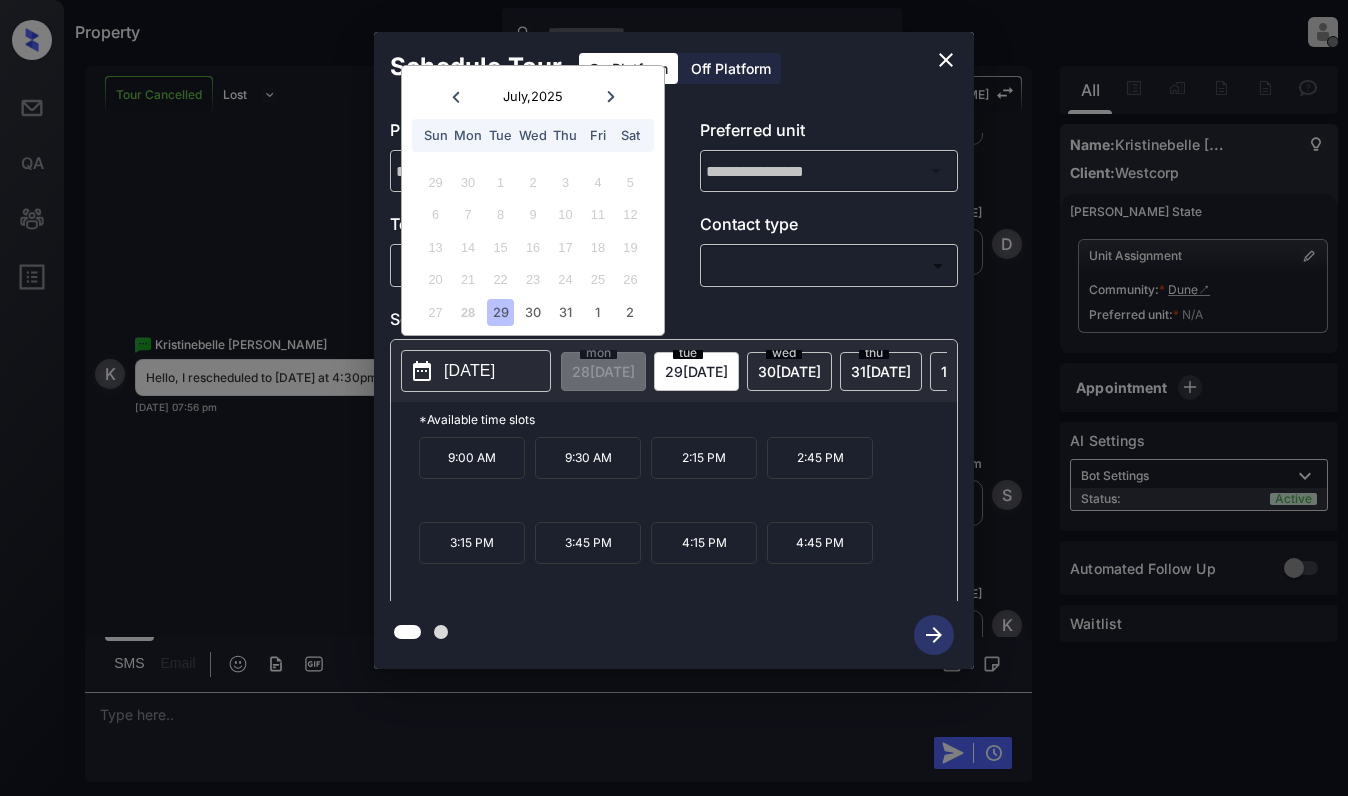 click 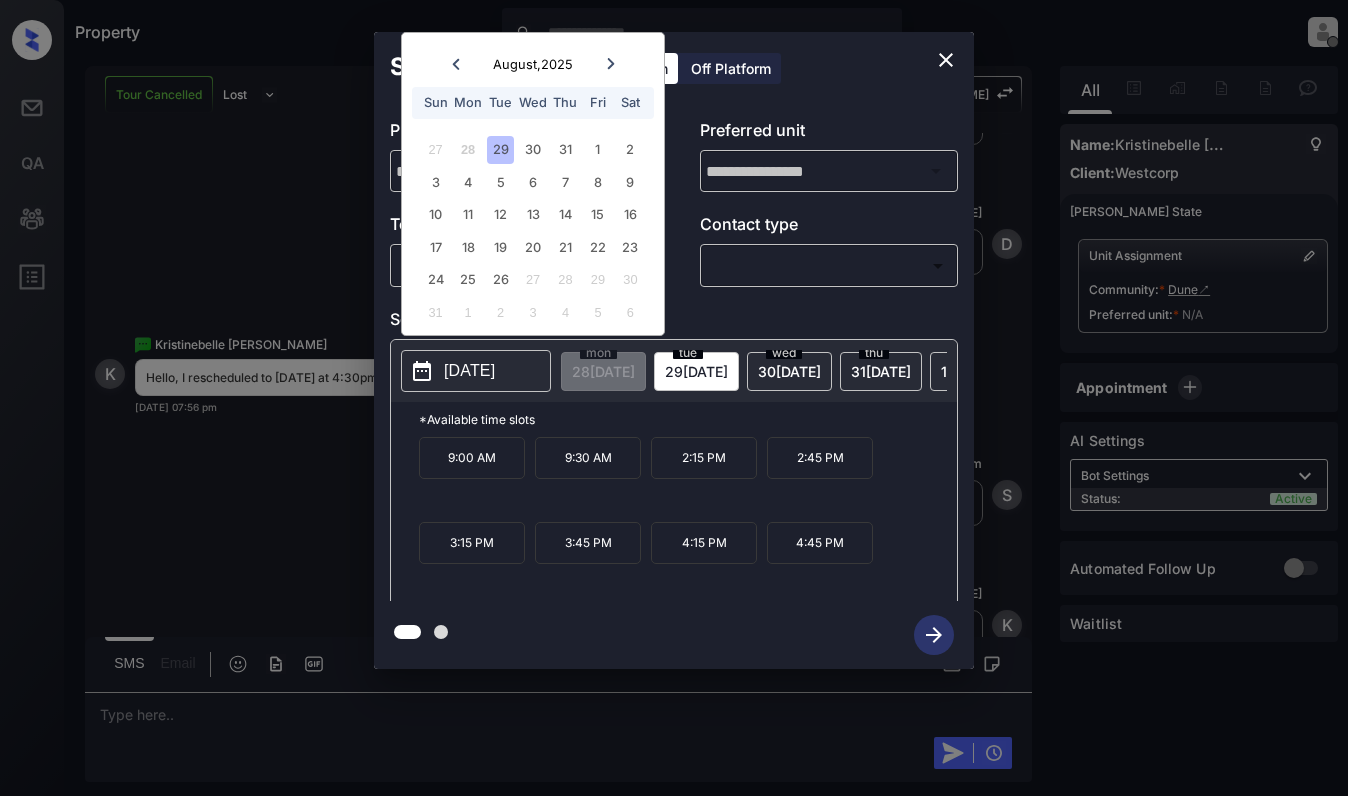 click 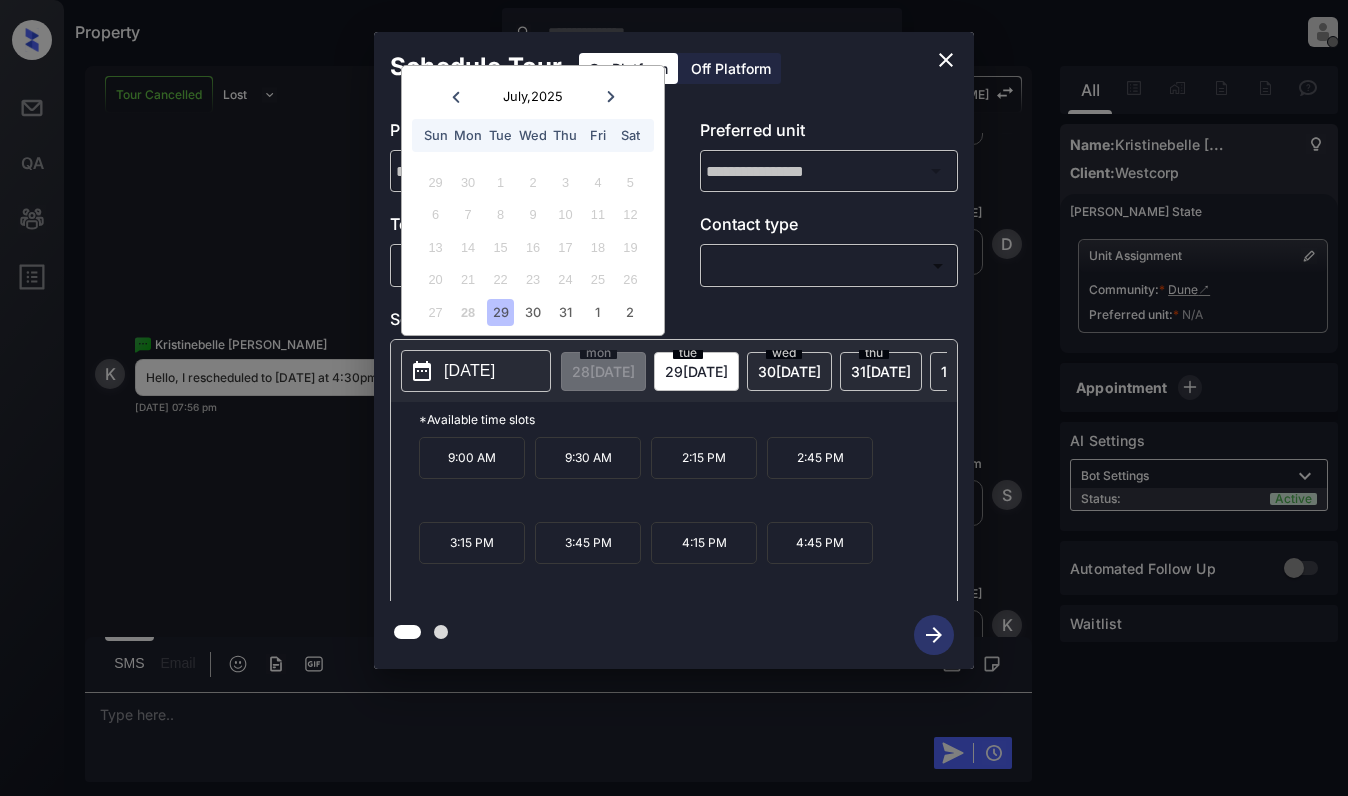 click 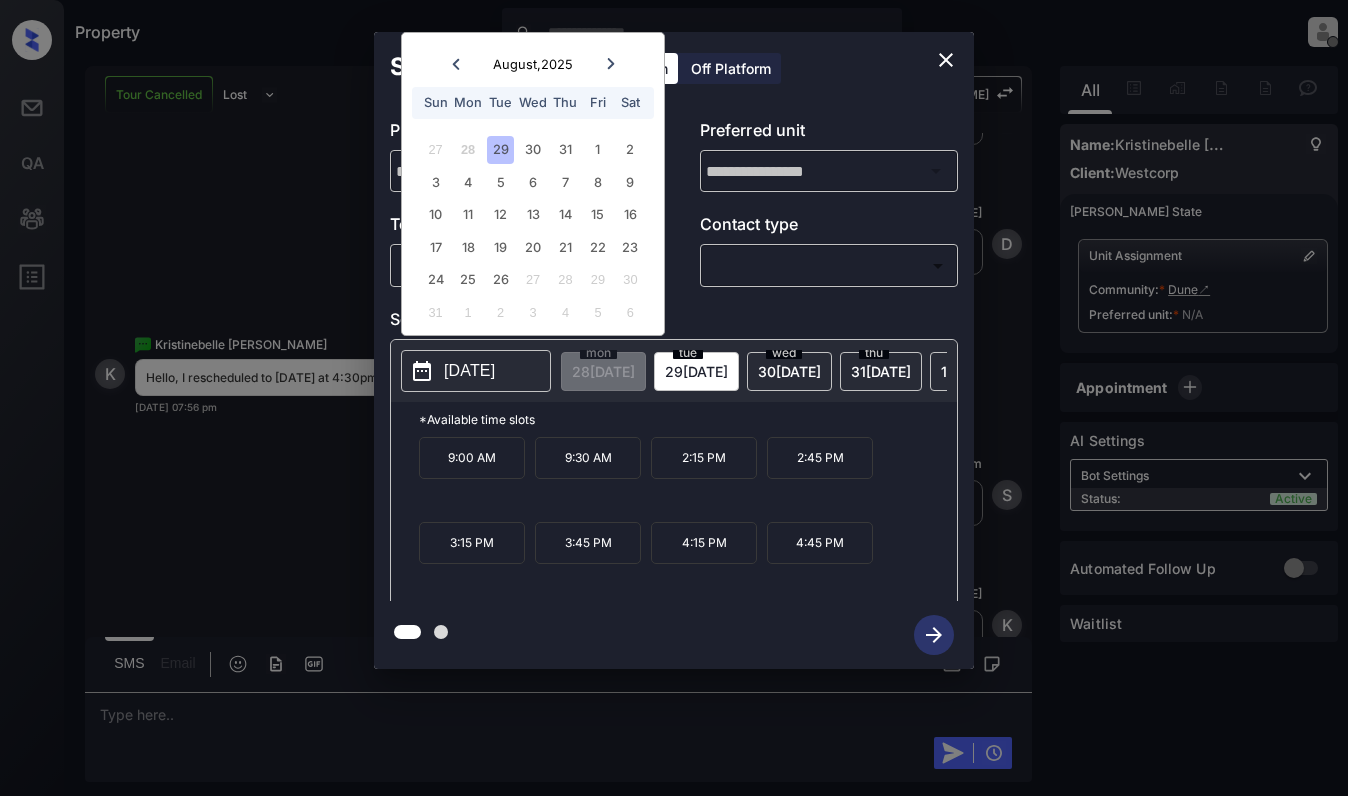 click 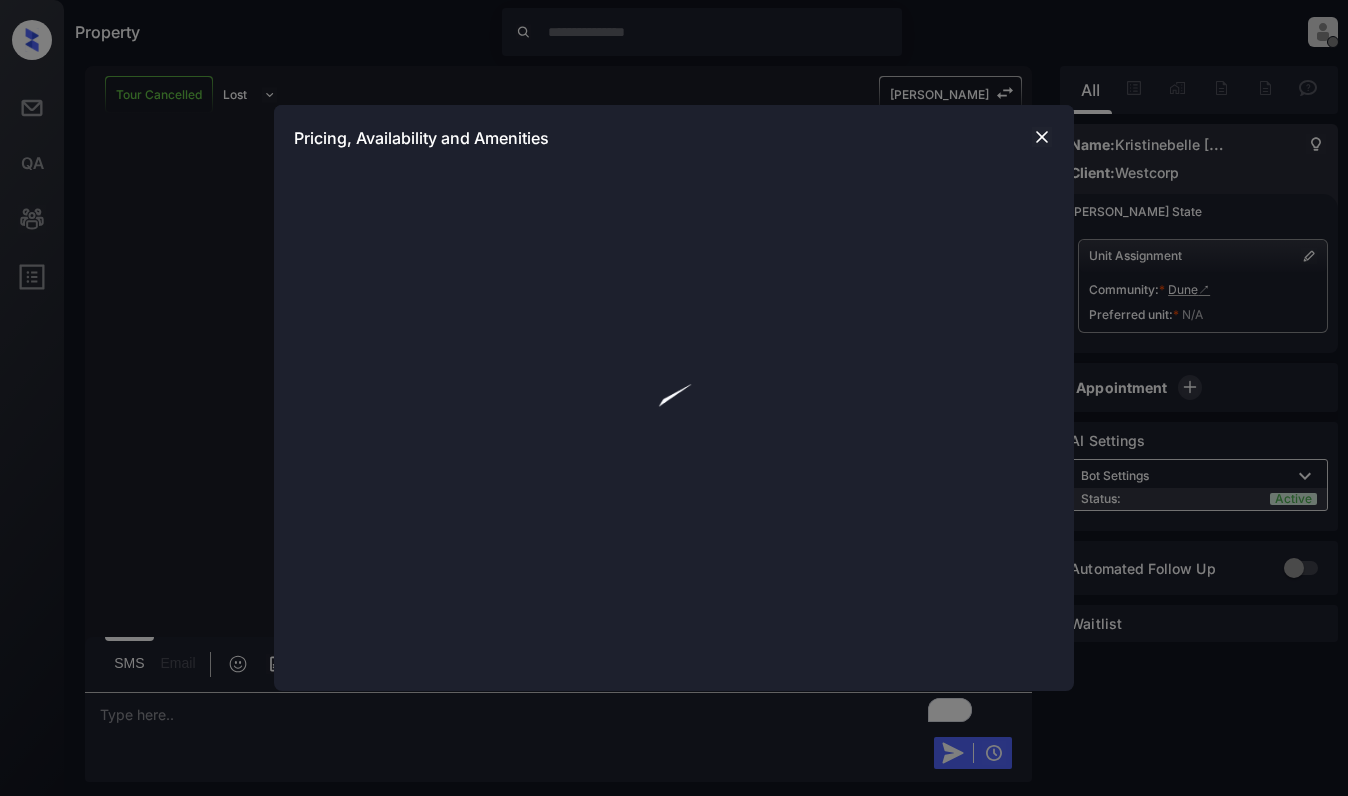 scroll, scrollTop: 0, scrollLeft: 0, axis: both 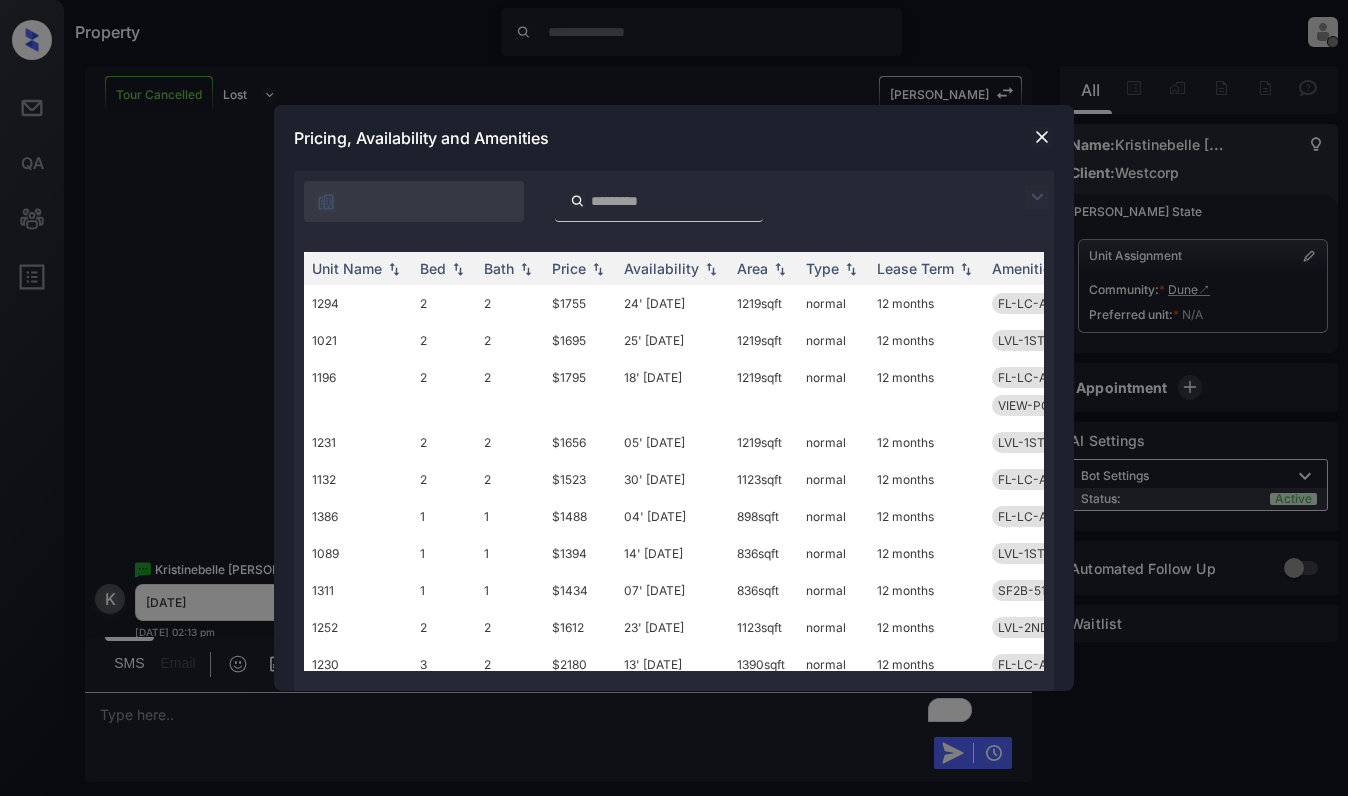 click at bounding box center (1037, 197) 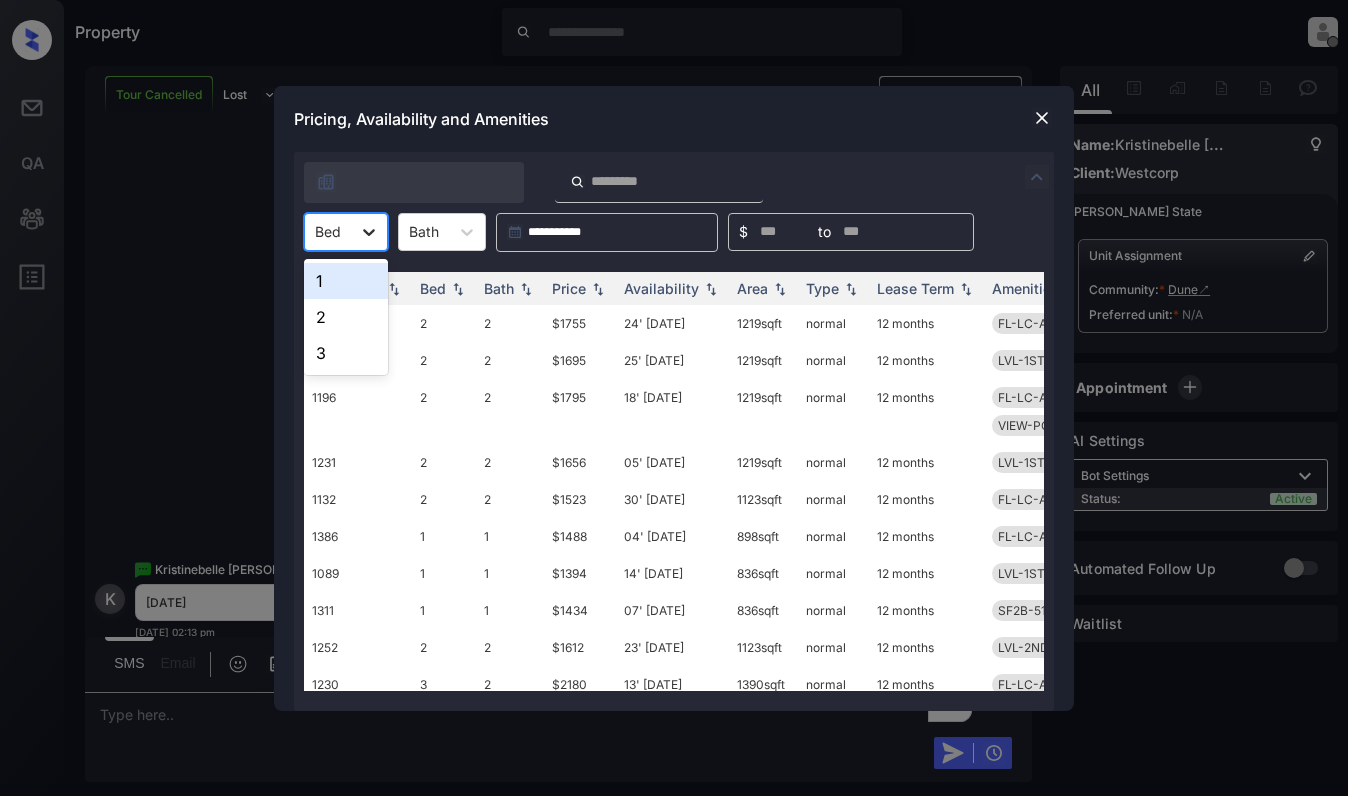 click 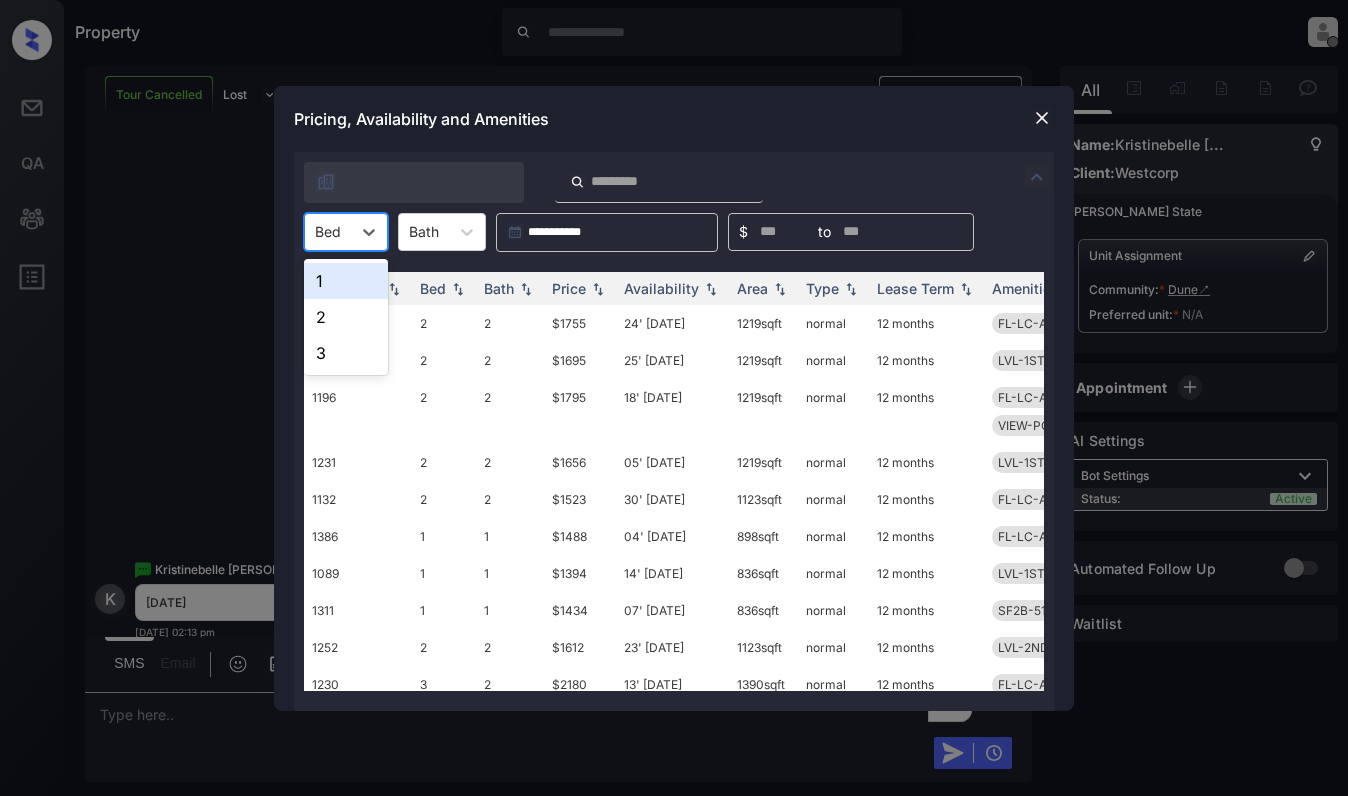 click on "1" at bounding box center [346, 281] 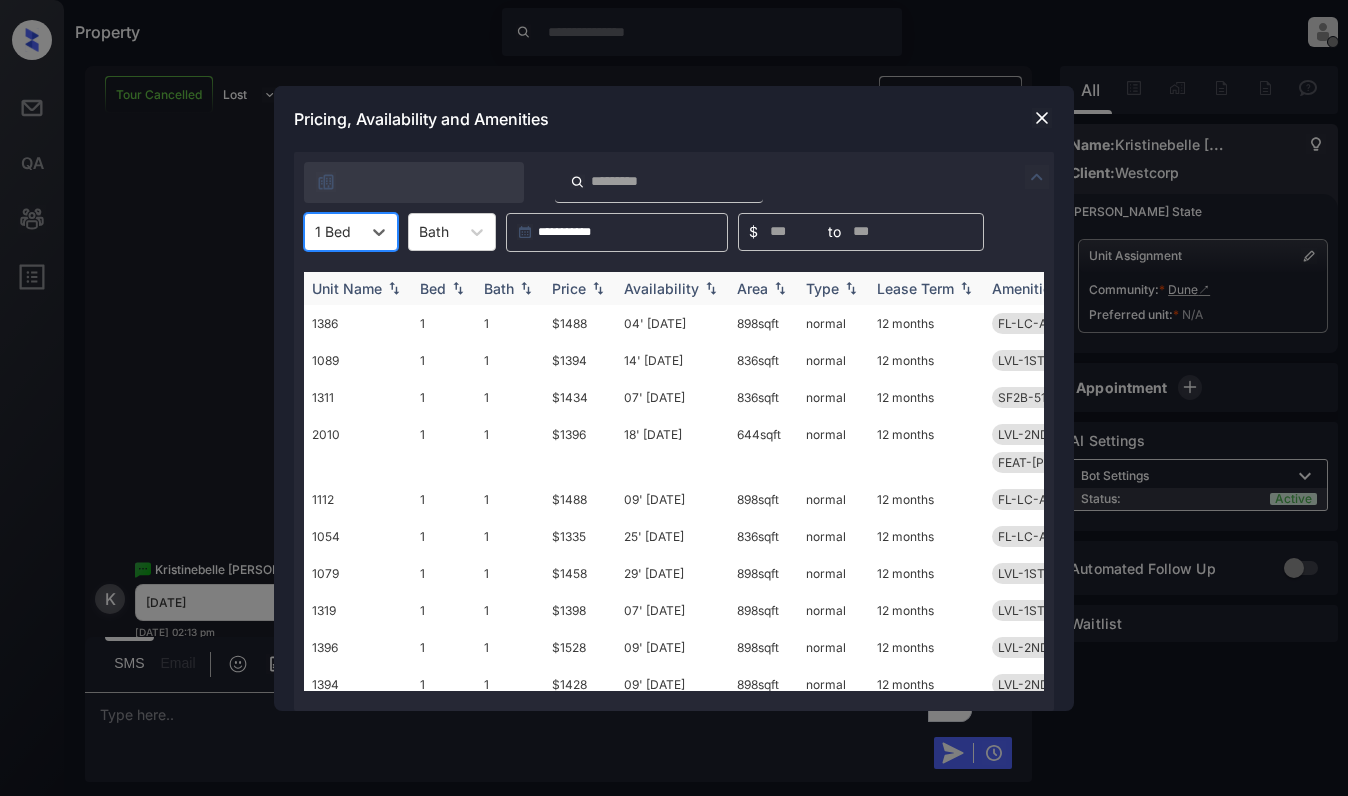 click on "Price" at bounding box center [580, 288] 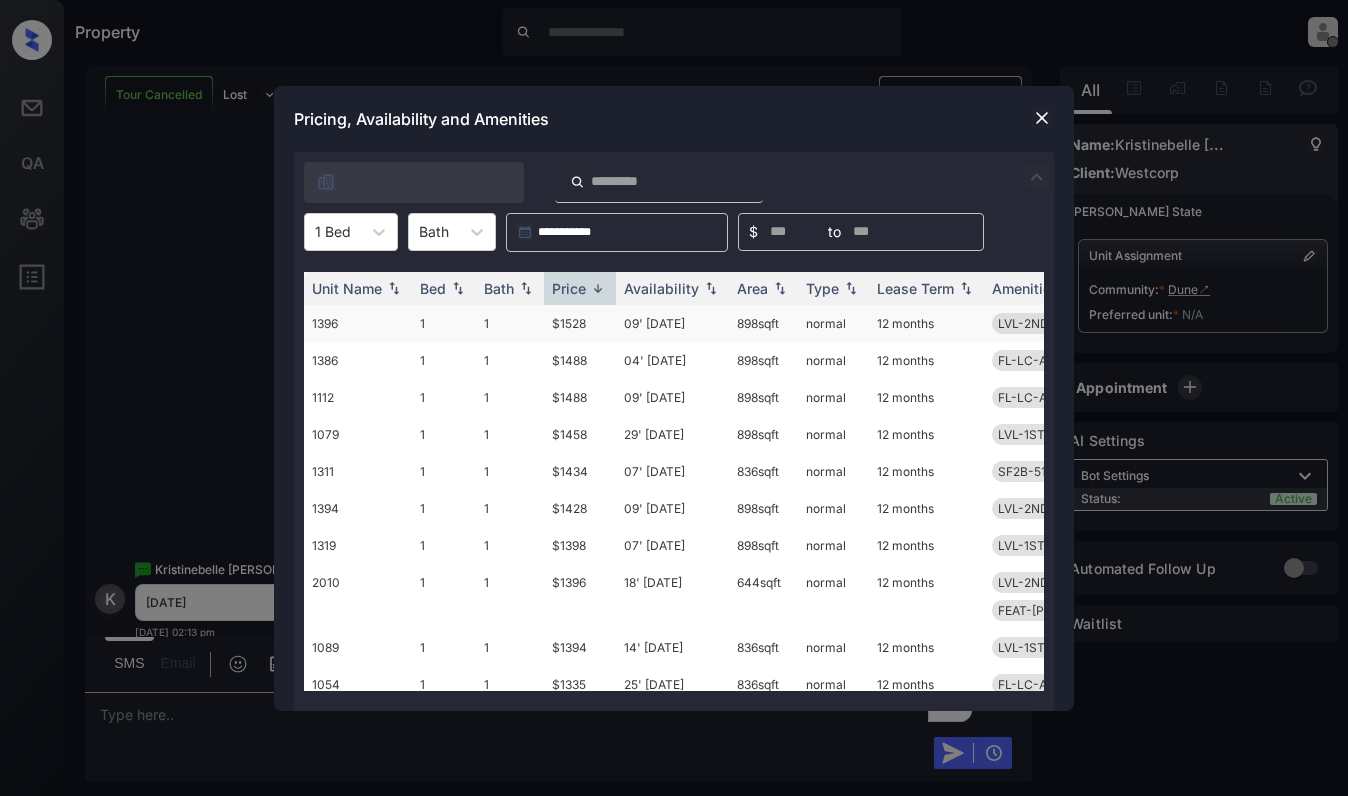 drag, startPoint x: 590, startPoint y: 295, endPoint x: 593, endPoint y: 312, distance: 17.262676 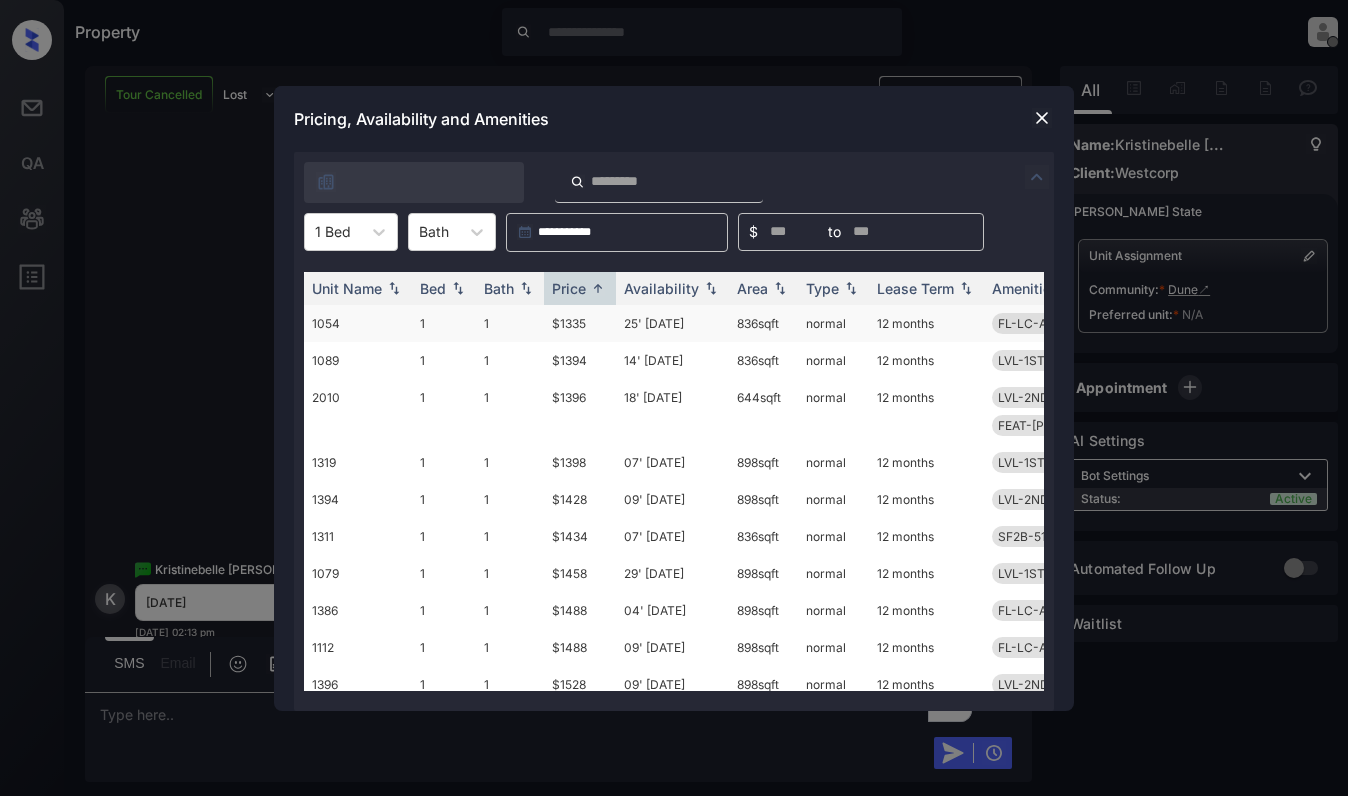 click on "$1335" at bounding box center [580, 323] 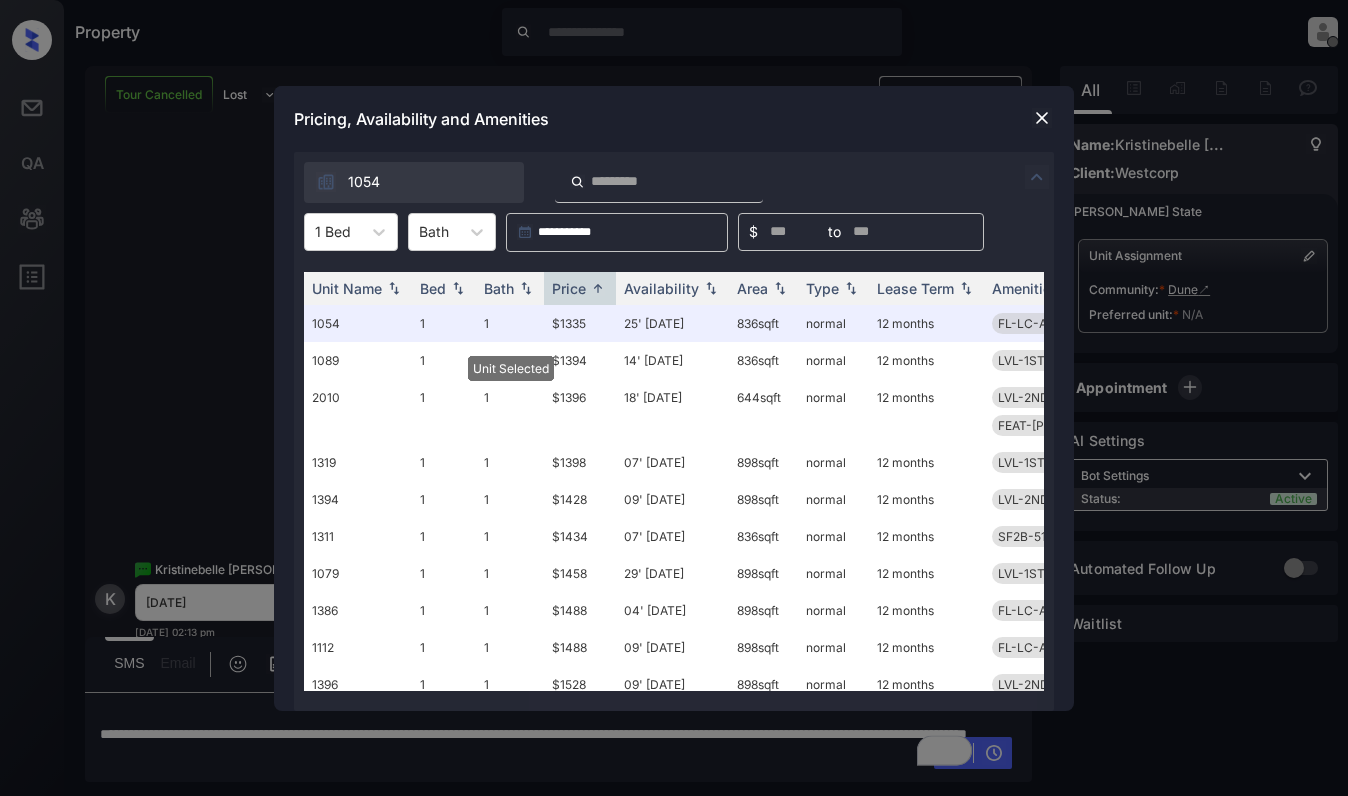 click at bounding box center (1042, 118) 